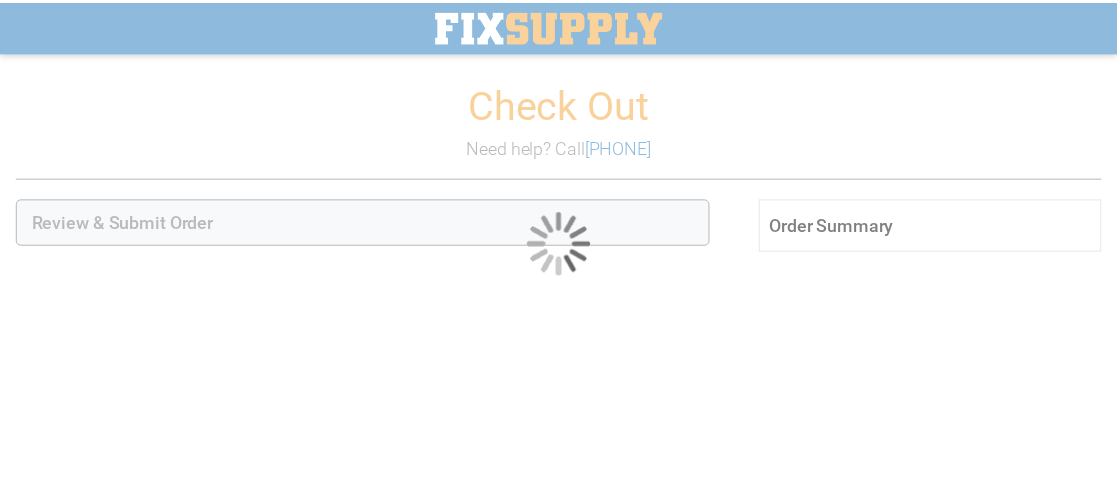 scroll, scrollTop: 0, scrollLeft: 0, axis: both 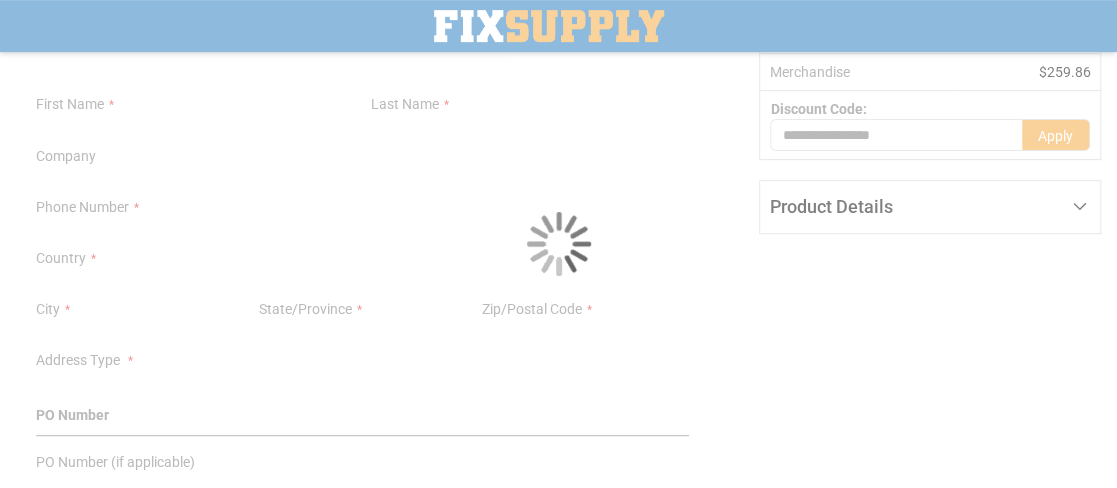 select on "**" 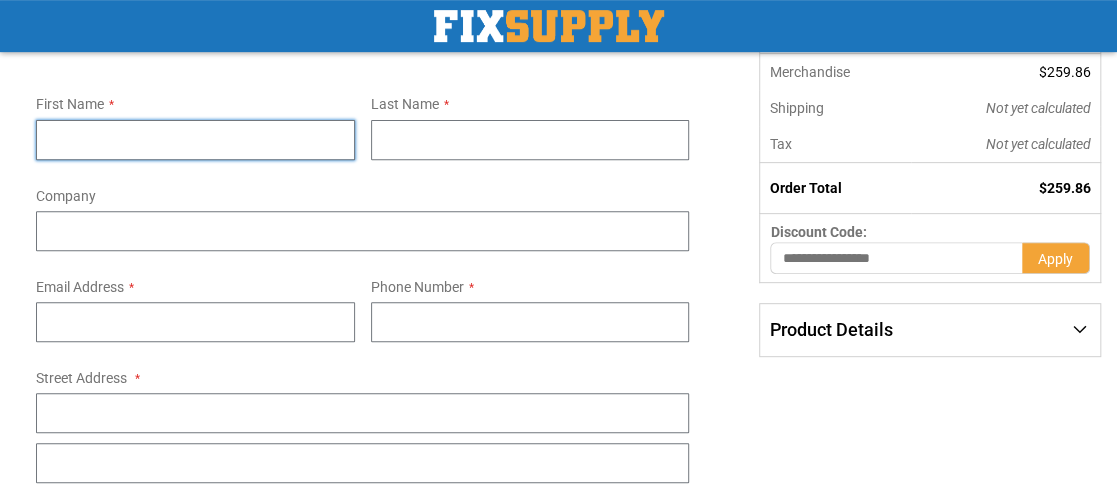 click on "First Name" at bounding box center (195, 140) 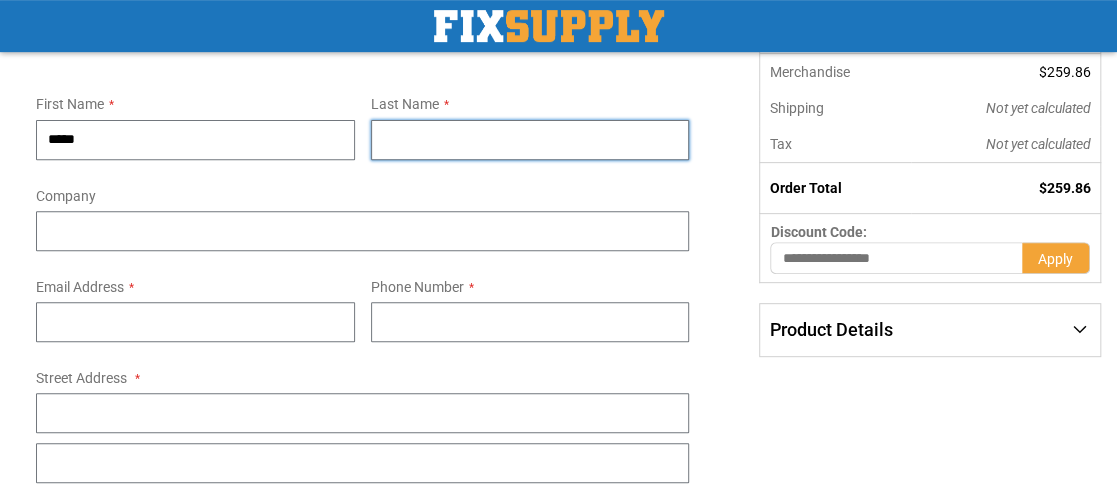 type on "*******" 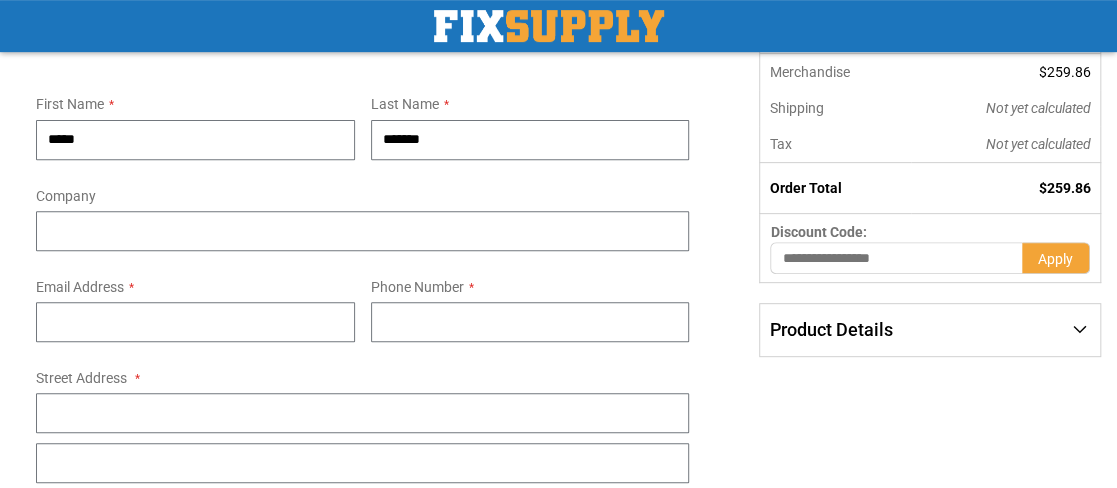 type on "**********" 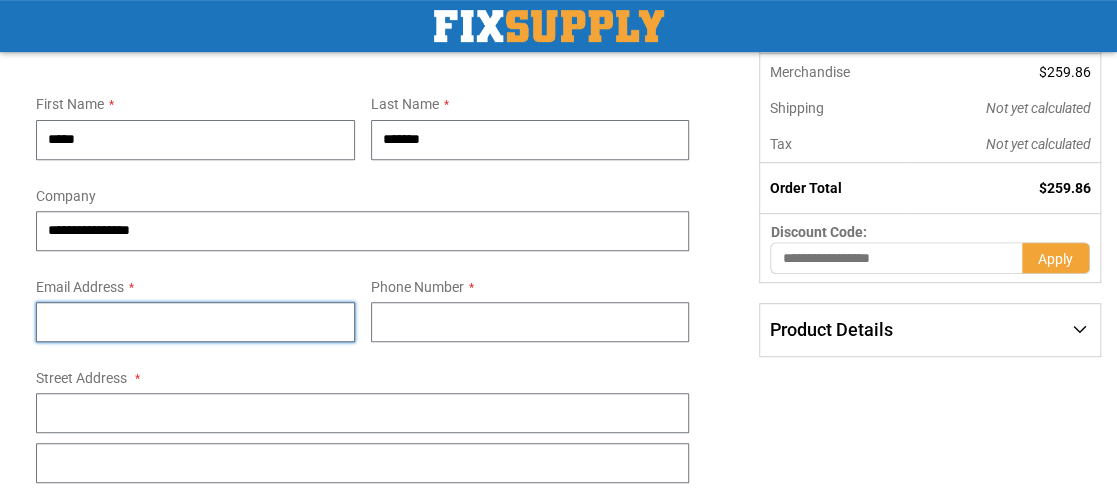 type on "**********" 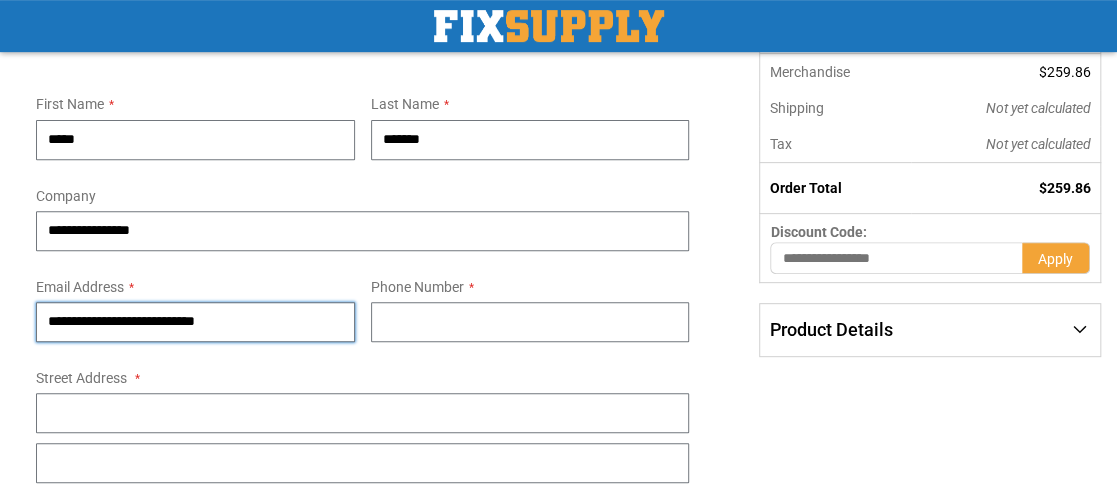 type on "**********" 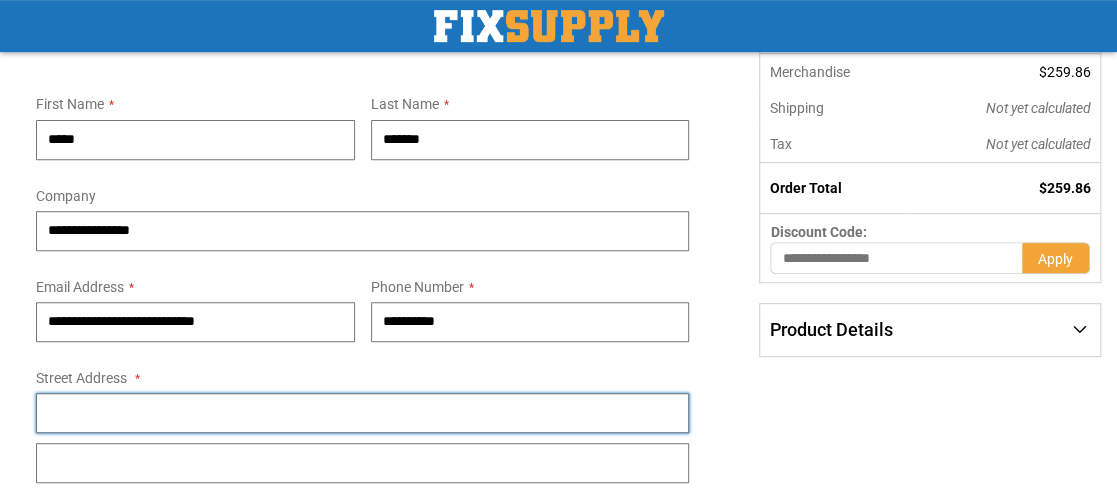 type on "**********" 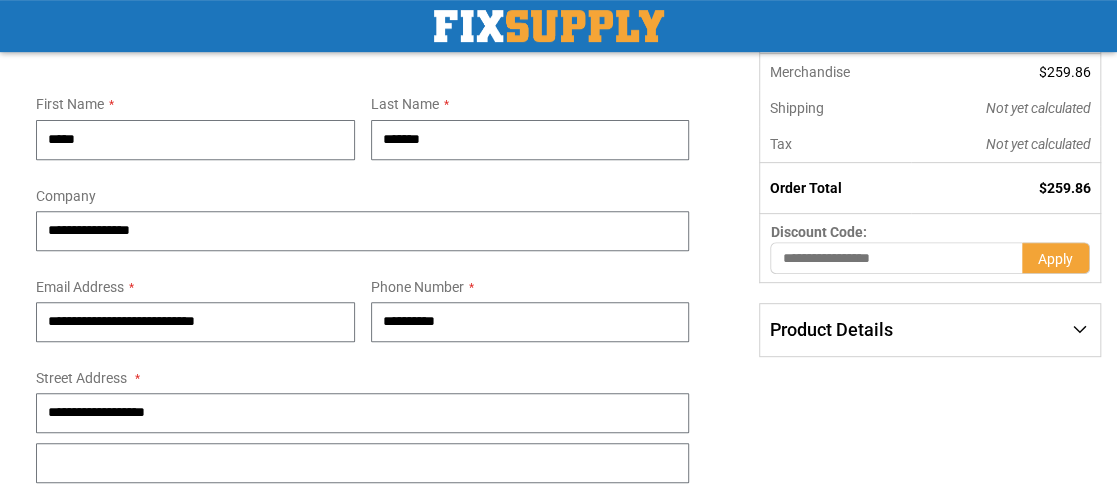 type on "***" 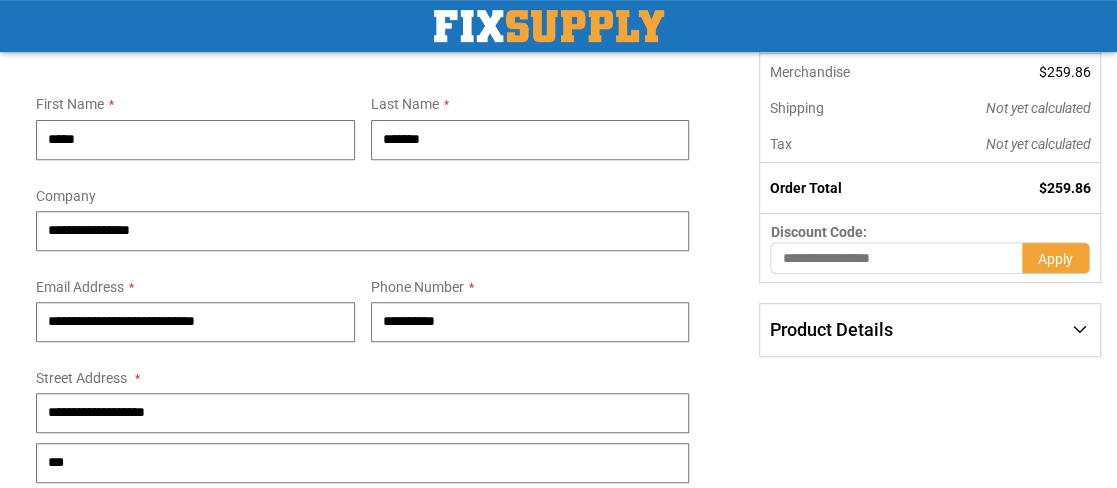 type on "**********" 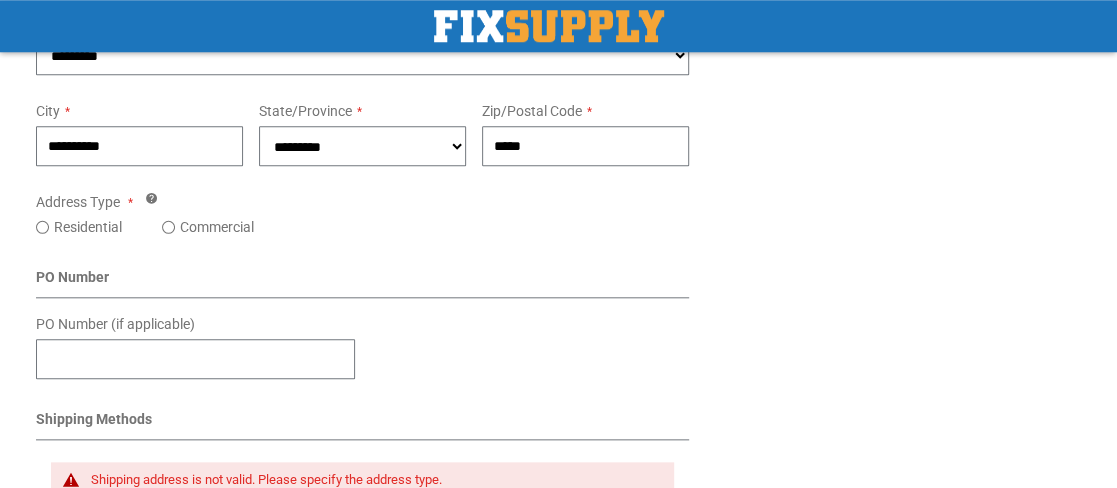 scroll, scrollTop: 762, scrollLeft: 0, axis: vertical 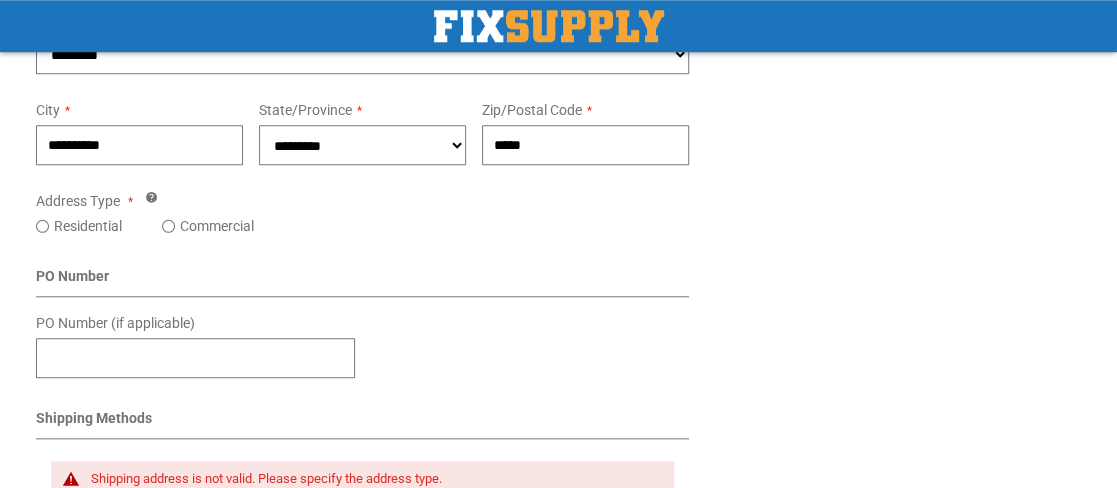 click on "Residential" at bounding box center [99, 226] 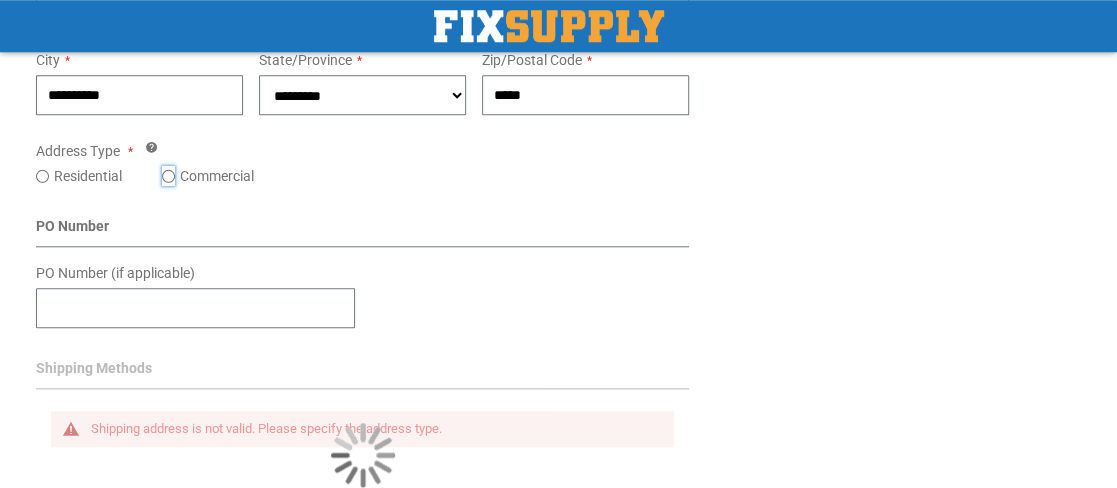 scroll, scrollTop: 862, scrollLeft: 0, axis: vertical 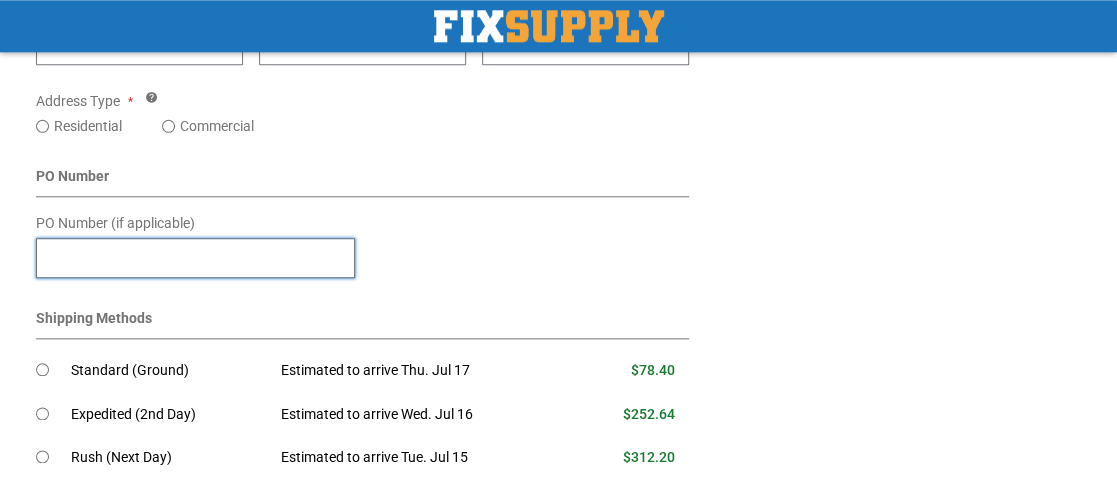 click on "PO Number (if applicable)" at bounding box center (195, 258) 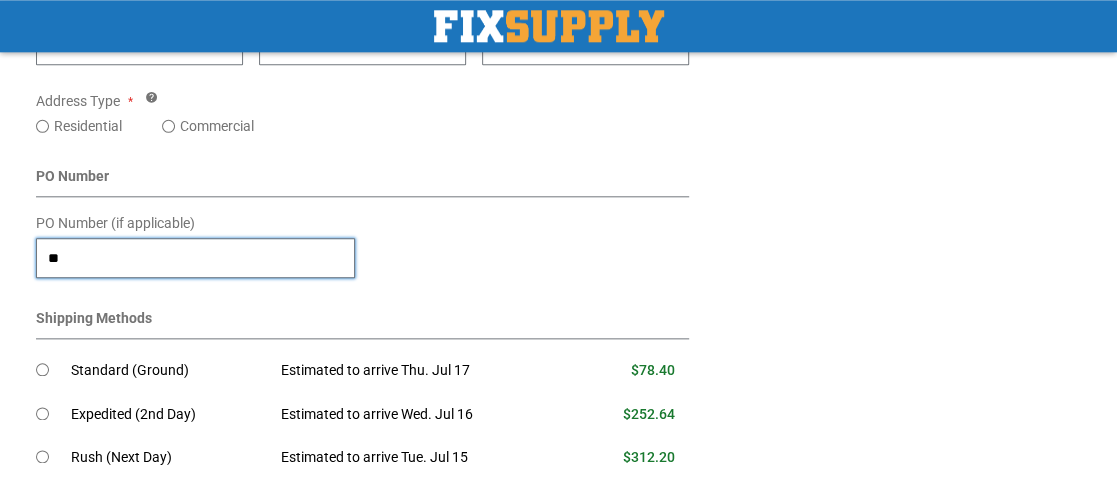 type on "*" 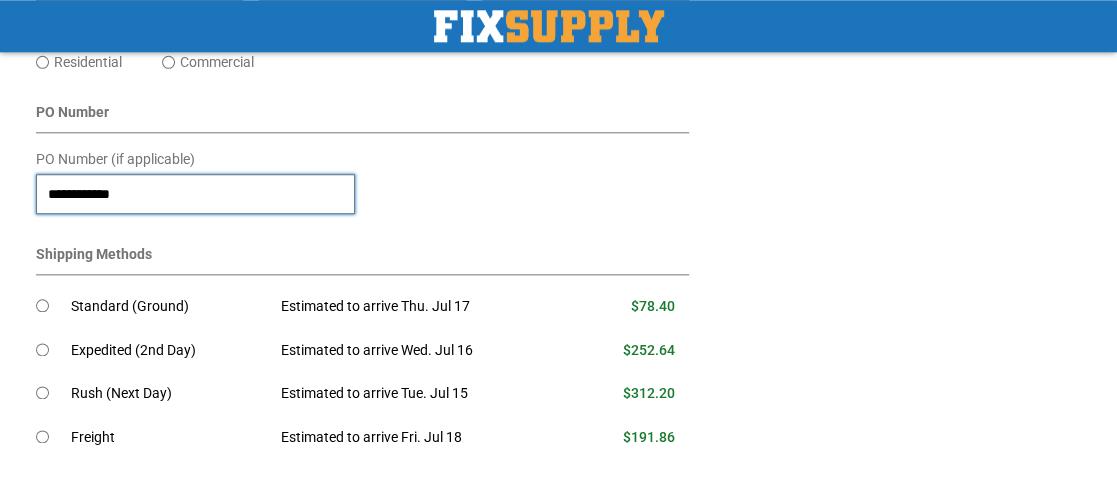 scroll, scrollTop: 962, scrollLeft: 0, axis: vertical 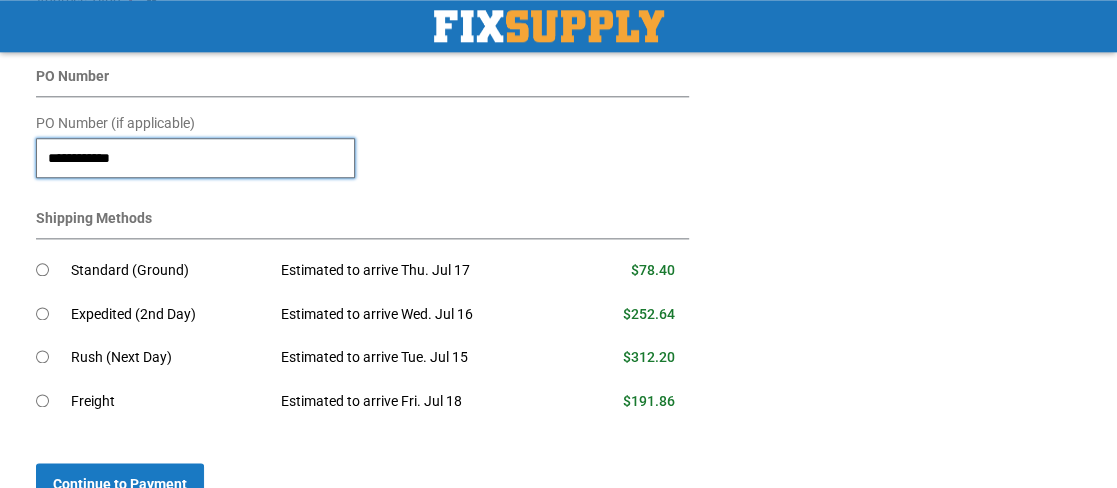 type on "**********" 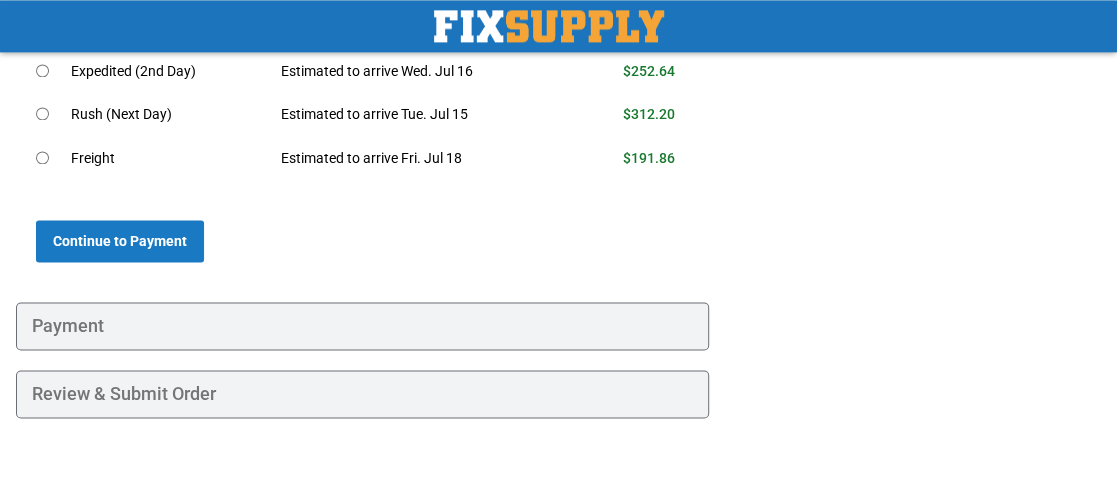 scroll, scrollTop: 1230, scrollLeft: 0, axis: vertical 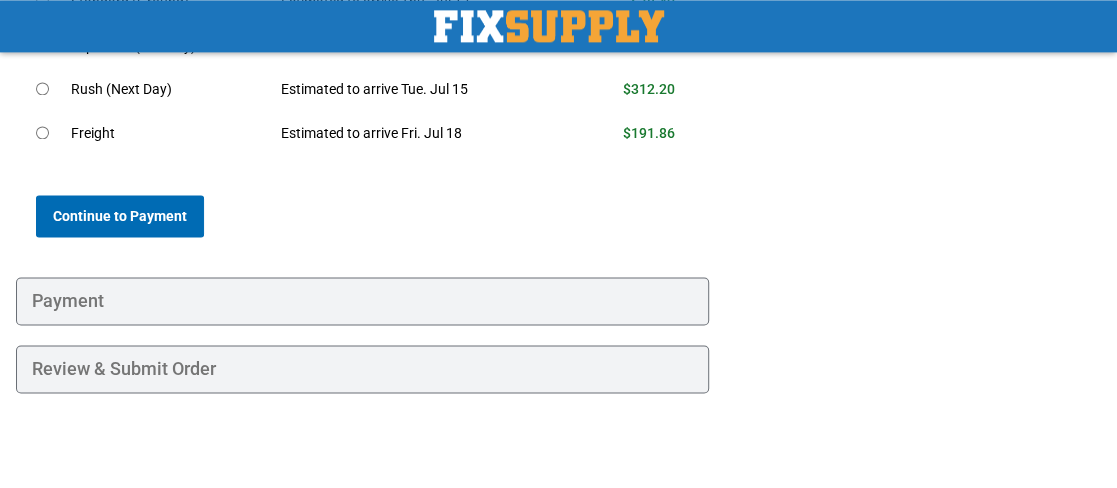 click on "Continue to Payment" at bounding box center (120, 216) 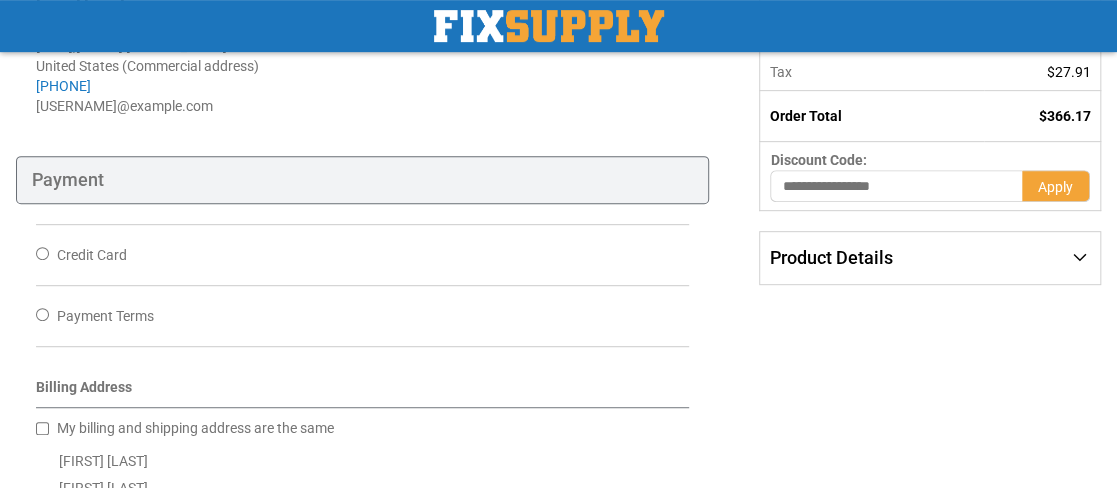 scroll, scrollTop: 399, scrollLeft: 0, axis: vertical 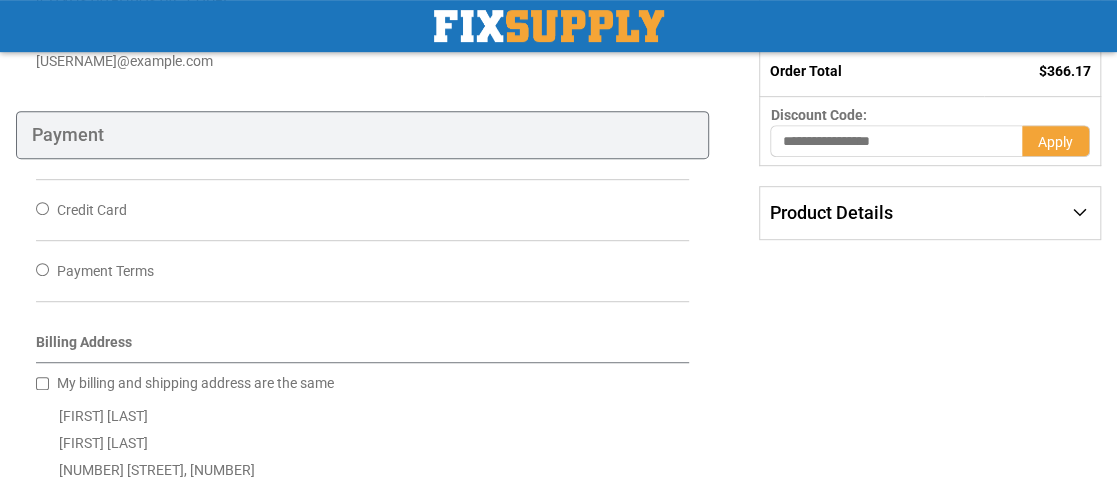 click on "Credit Card" at bounding box center [362, 209] 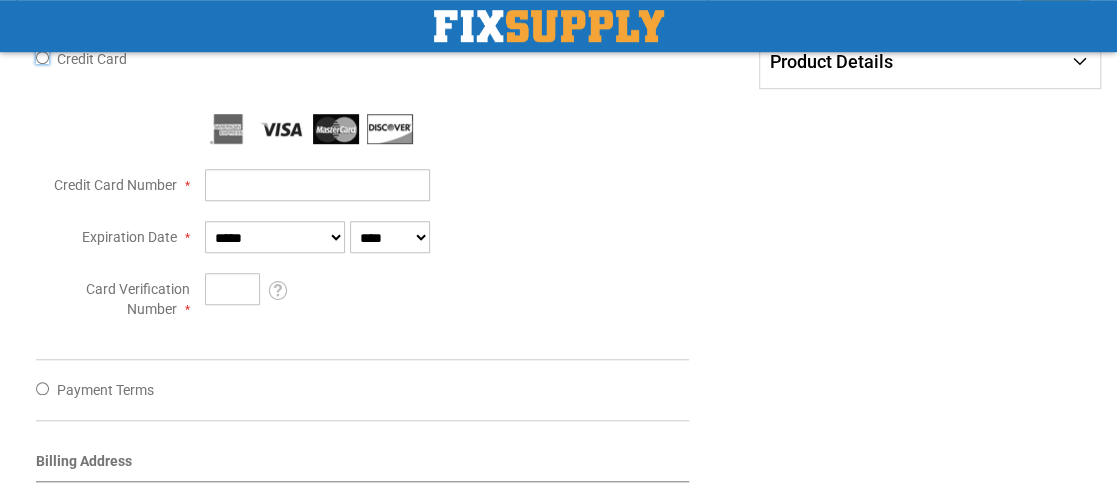 scroll, scrollTop: 600, scrollLeft: 0, axis: vertical 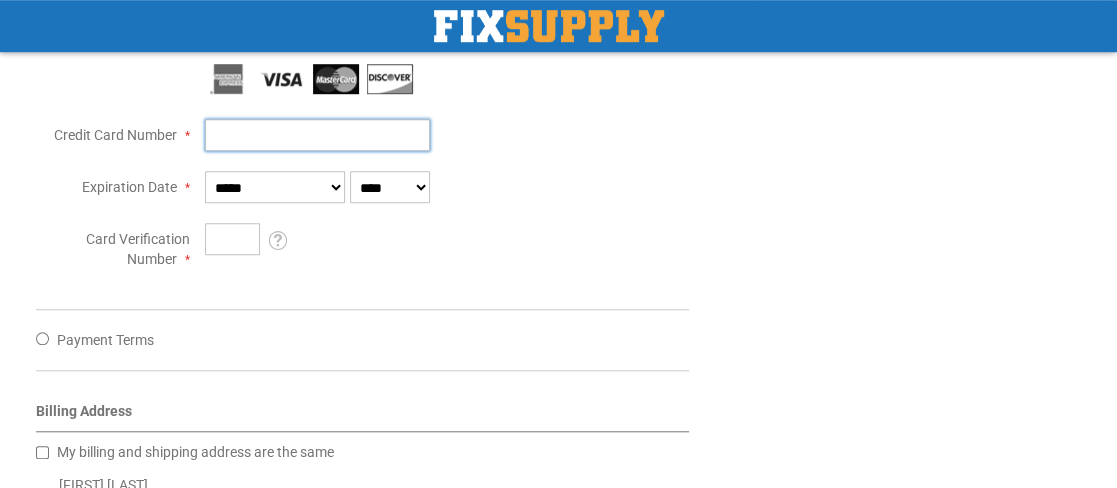 click on "Credit Card Number" at bounding box center [317, 135] 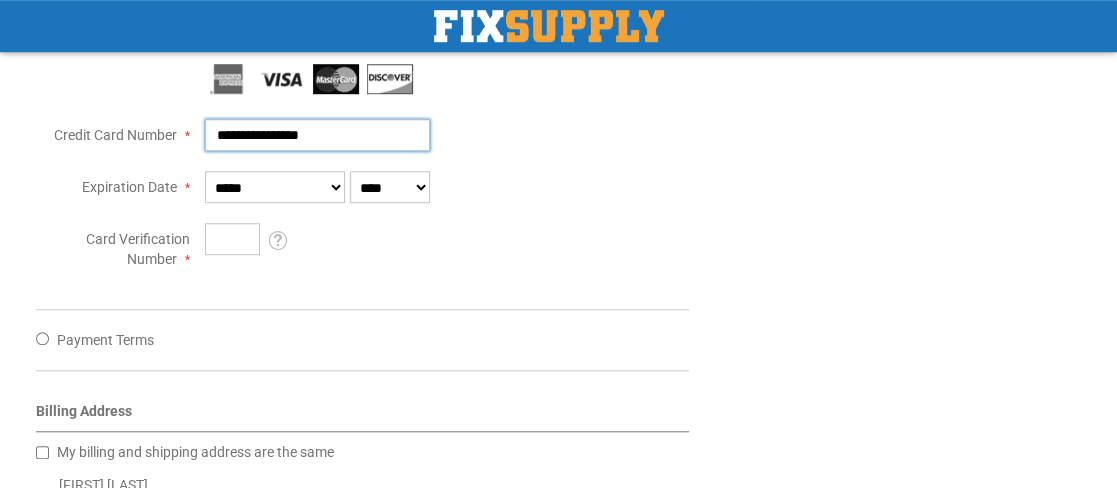 type on "**********" 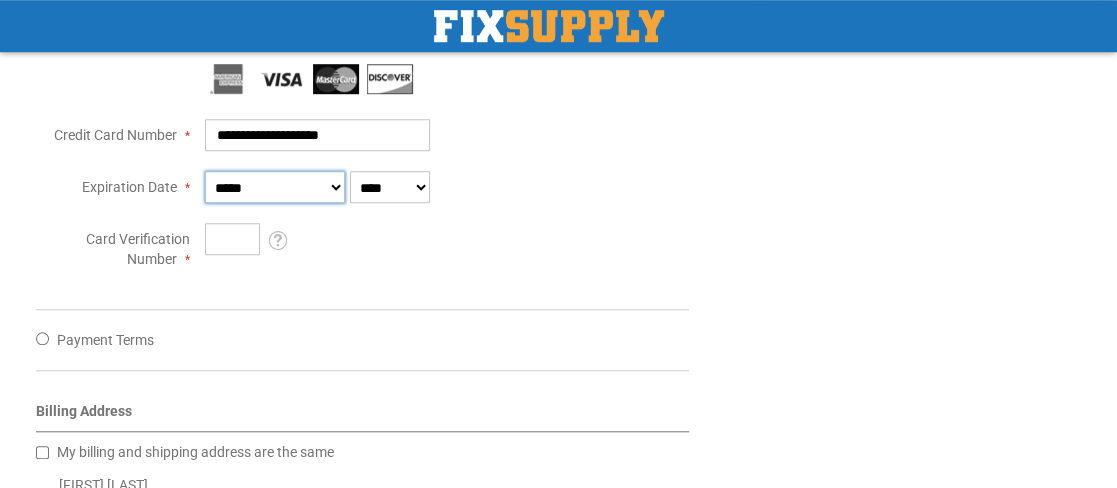 select on "*" 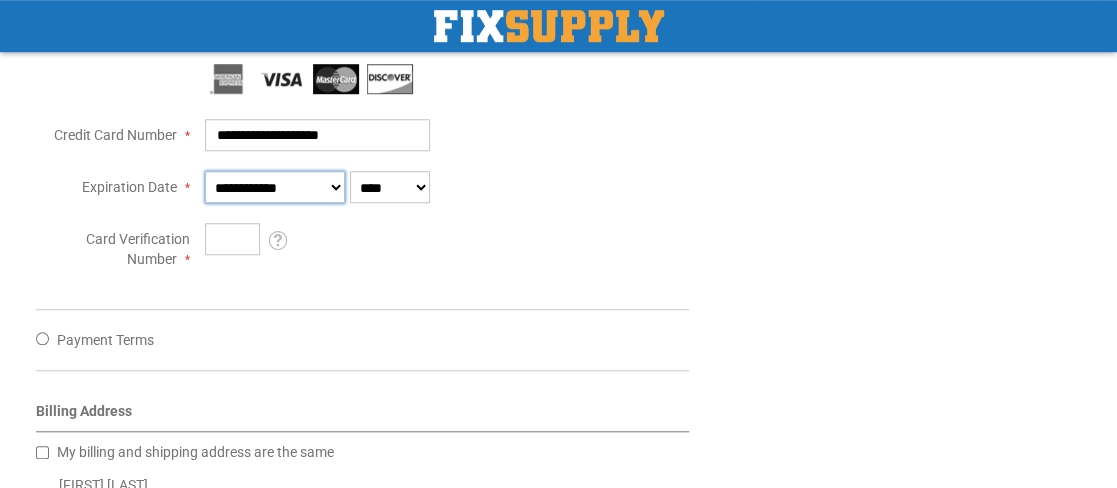 select on "****" 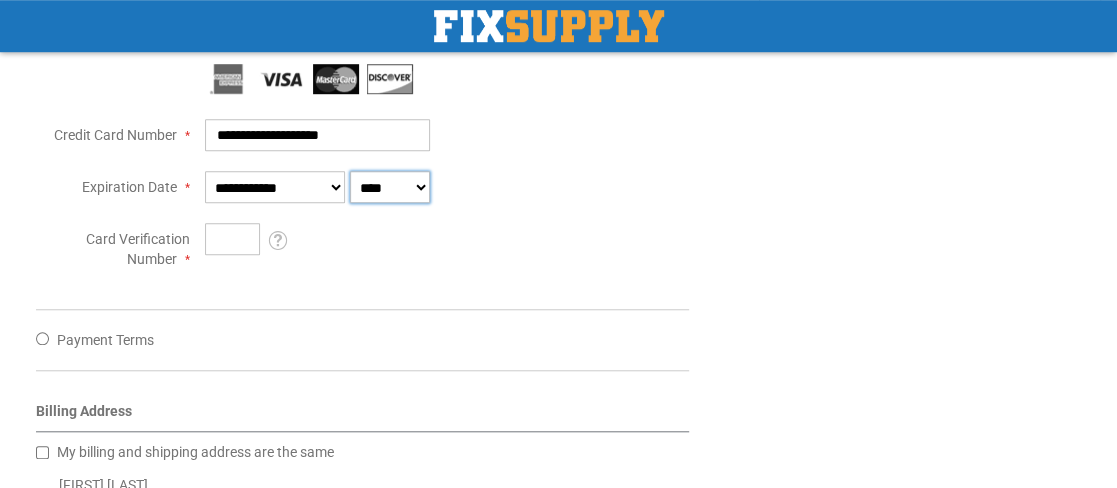 type on "***" 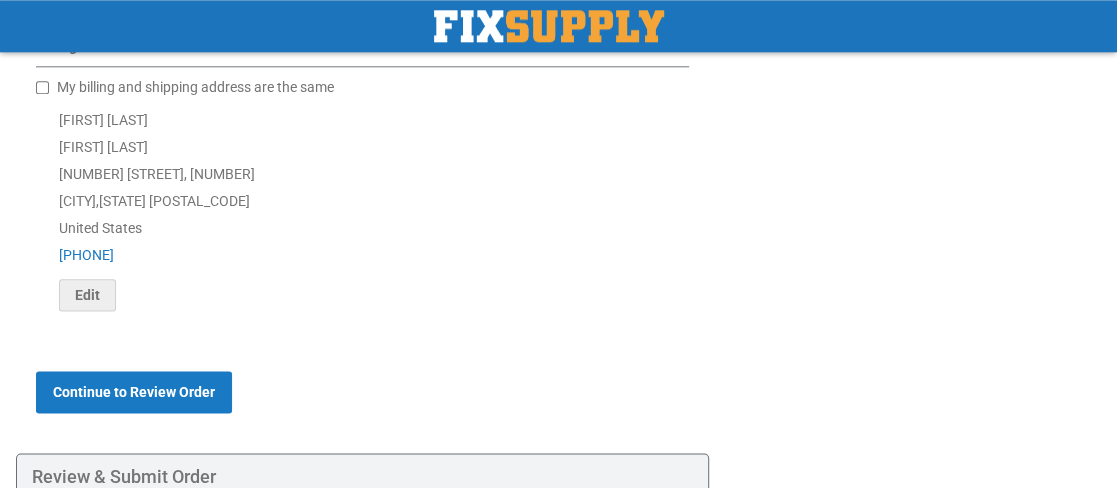 scroll, scrollTop: 999, scrollLeft: 0, axis: vertical 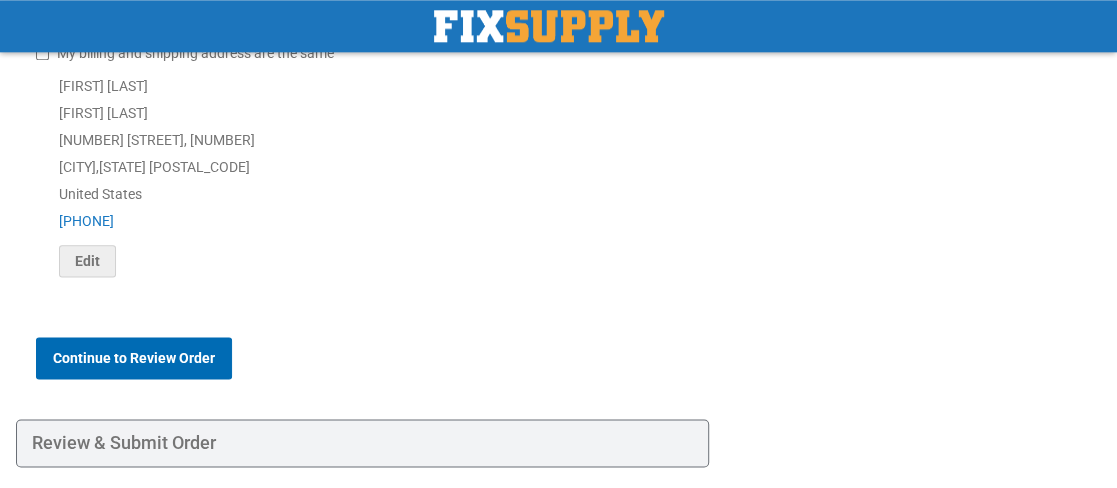 click on "Continue to Review Order" at bounding box center (134, 358) 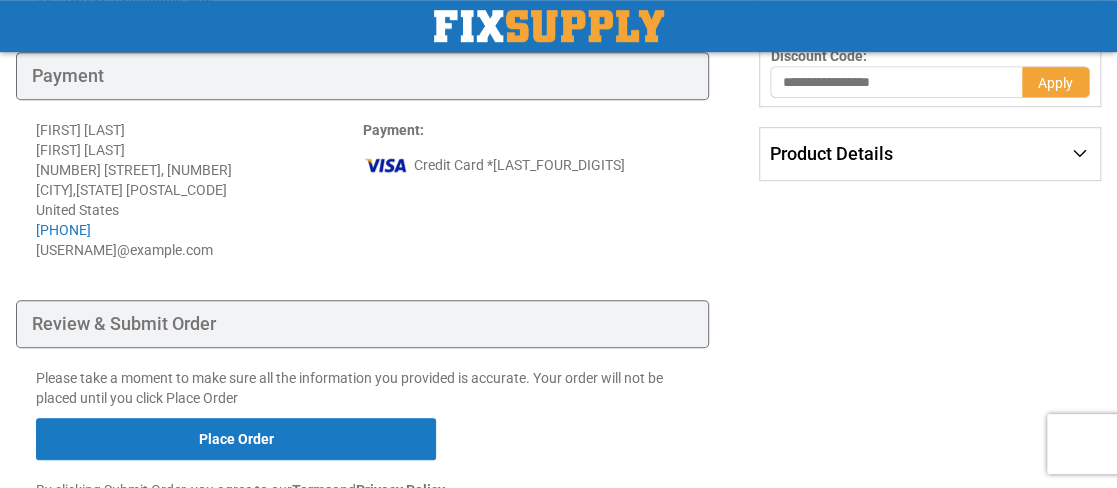 scroll, scrollTop: 398, scrollLeft: 0, axis: vertical 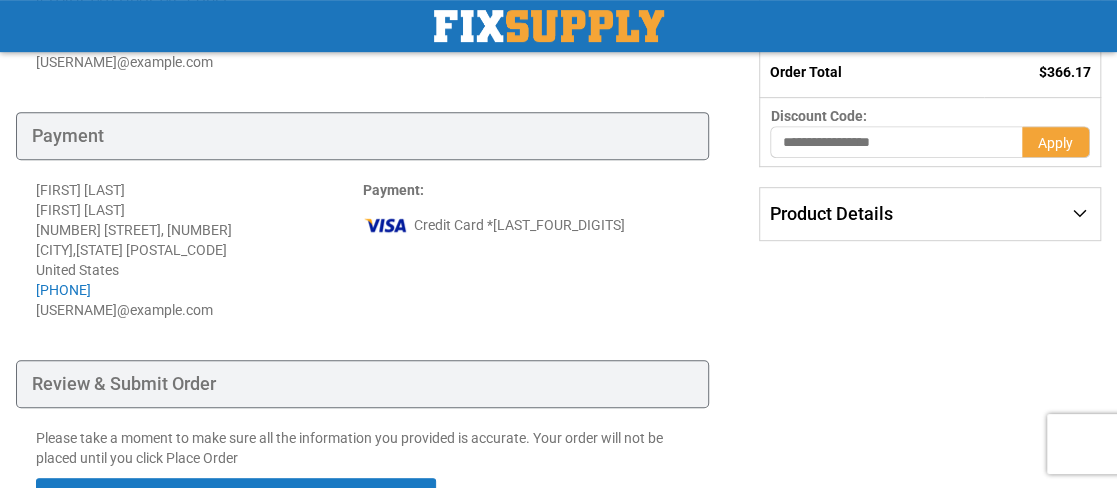 click on "Product Details" at bounding box center [930, 214] 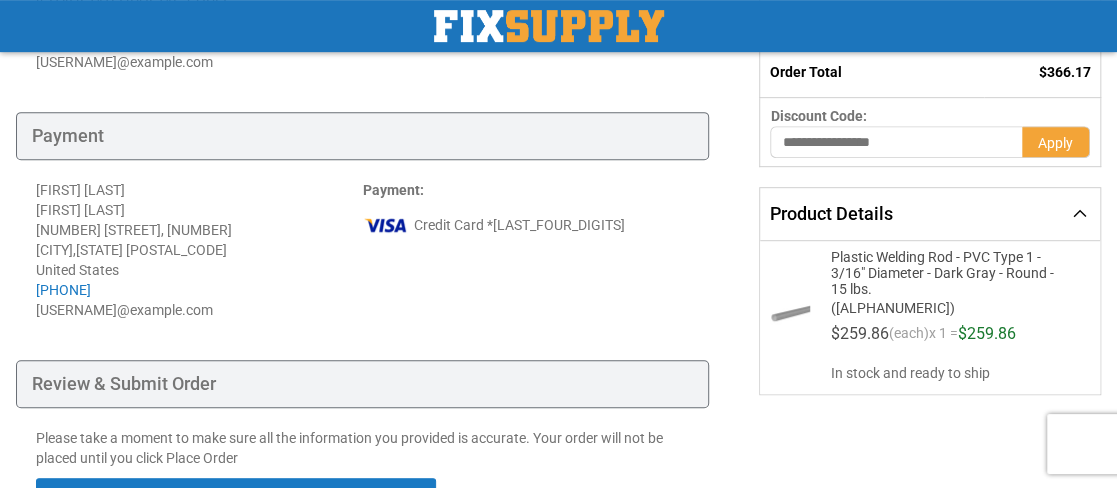 click on "Product Details" at bounding box center (930, 214) 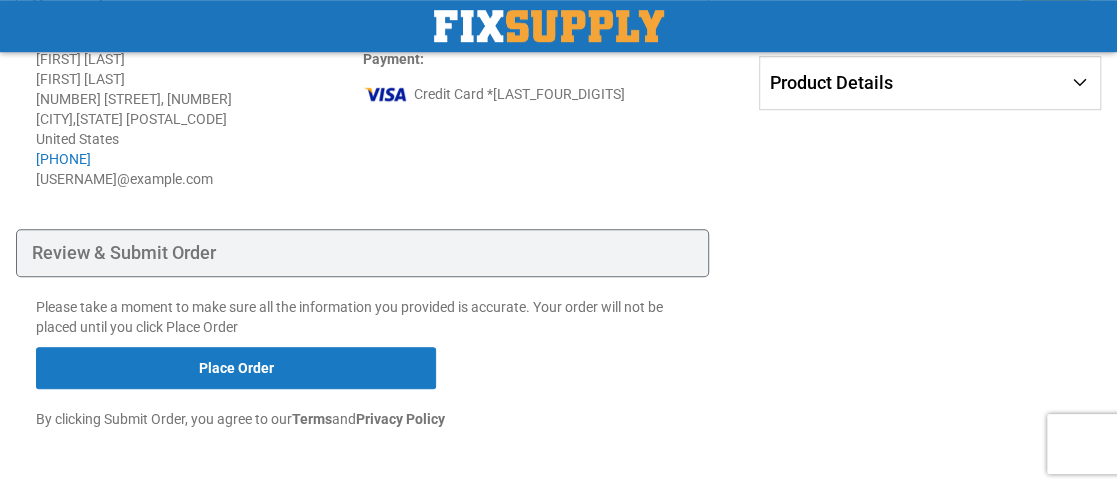 scroll, scrollTop: 498, scrollLeft: 0, axis: vertical 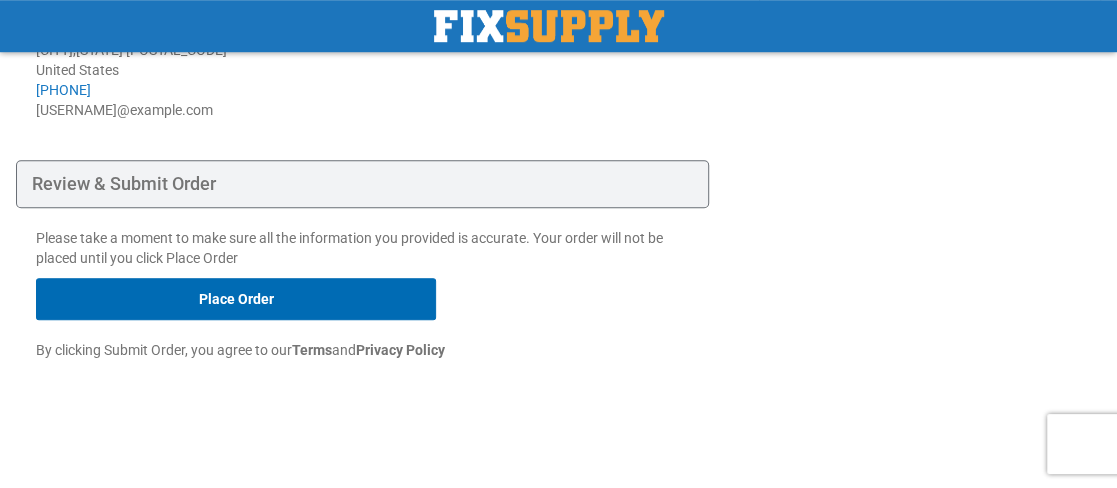 click on "Place Order" at bounding box center (236, 299) 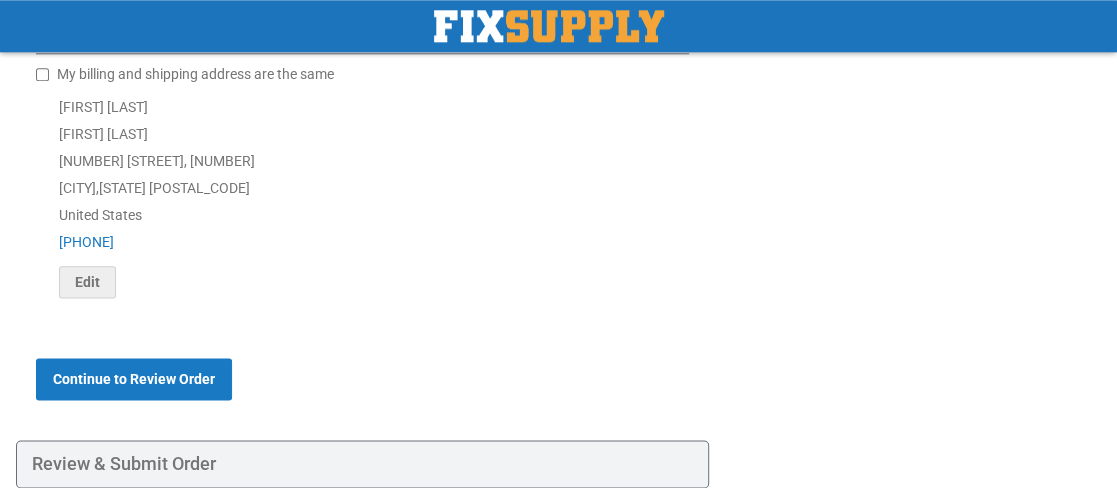 scroll, scrollTop: 1078, scrollLeft: 0, axis: vertical 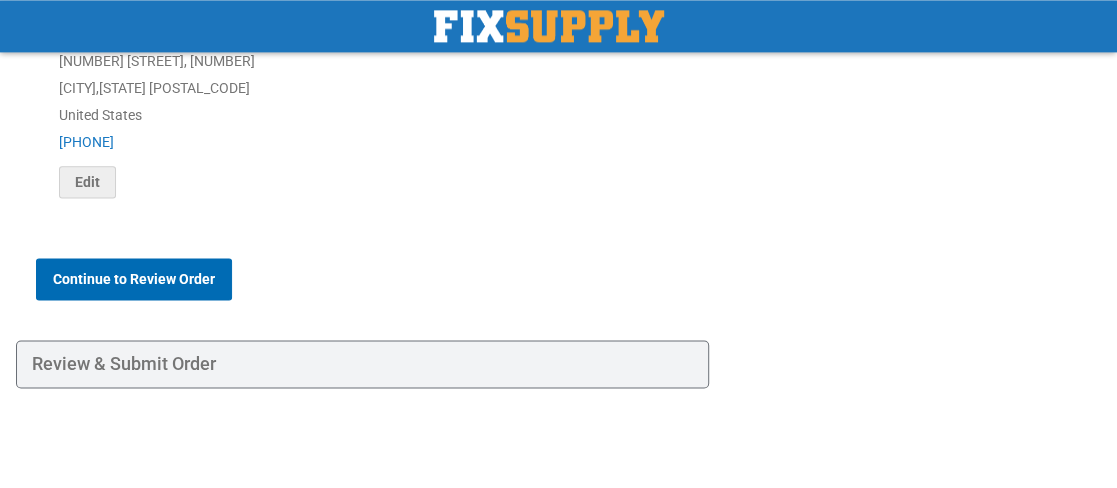 click on "Continue to Review Order" at bounding box center [134, 279] 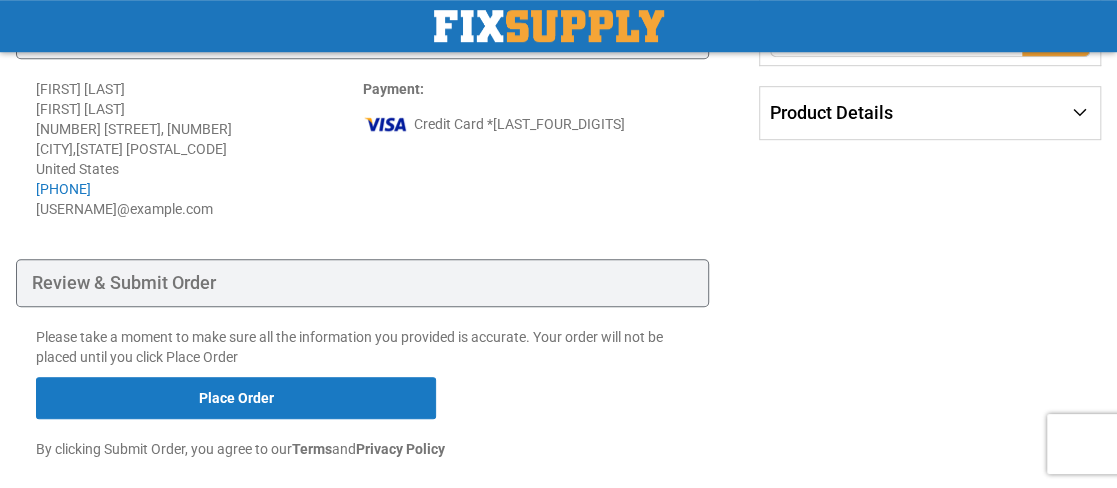 scroll, scrollTop: 598, scrollLeft: 0, axis: vertical 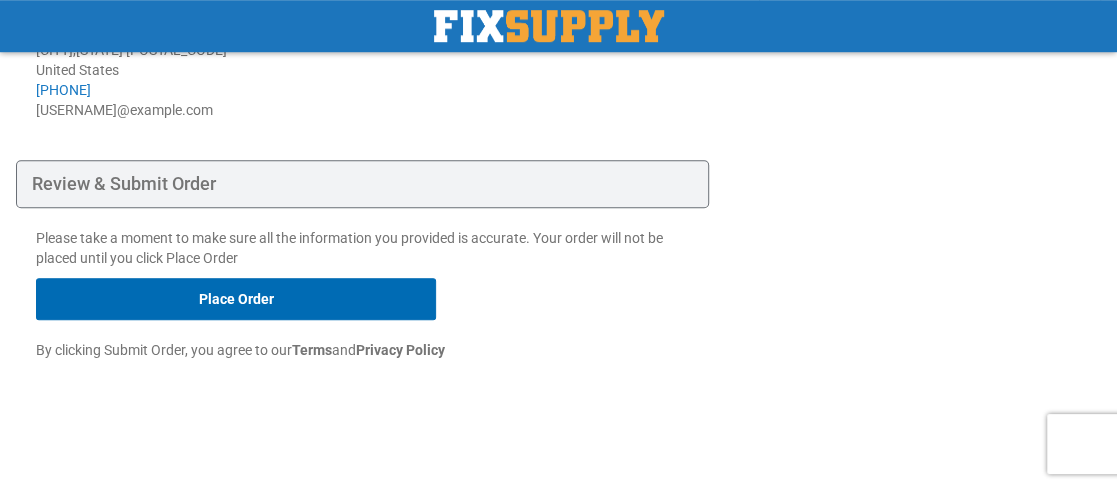 click on "Place Order" at bounding box center [236, 299] 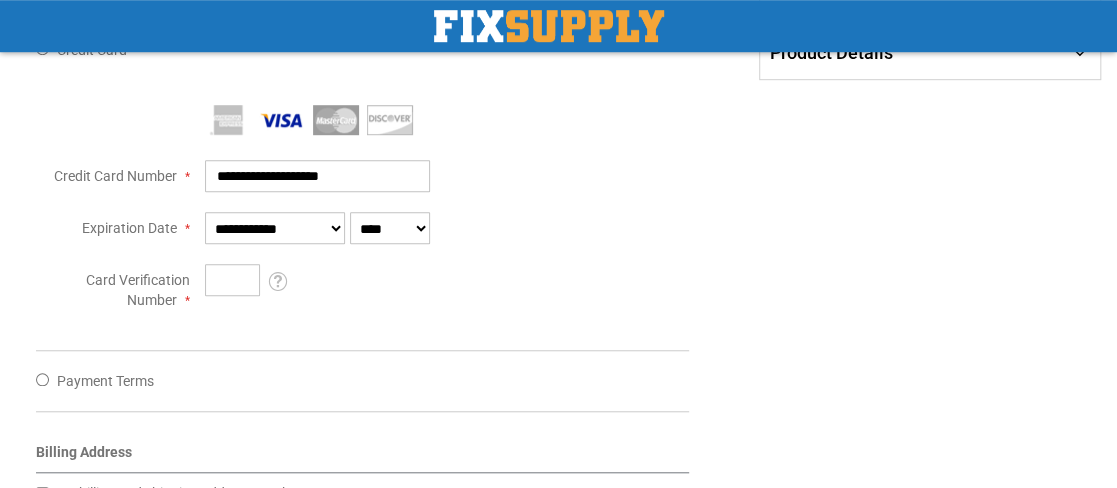 scroll, scrollTop: 600, scrollLeft: 0, axis: vertical 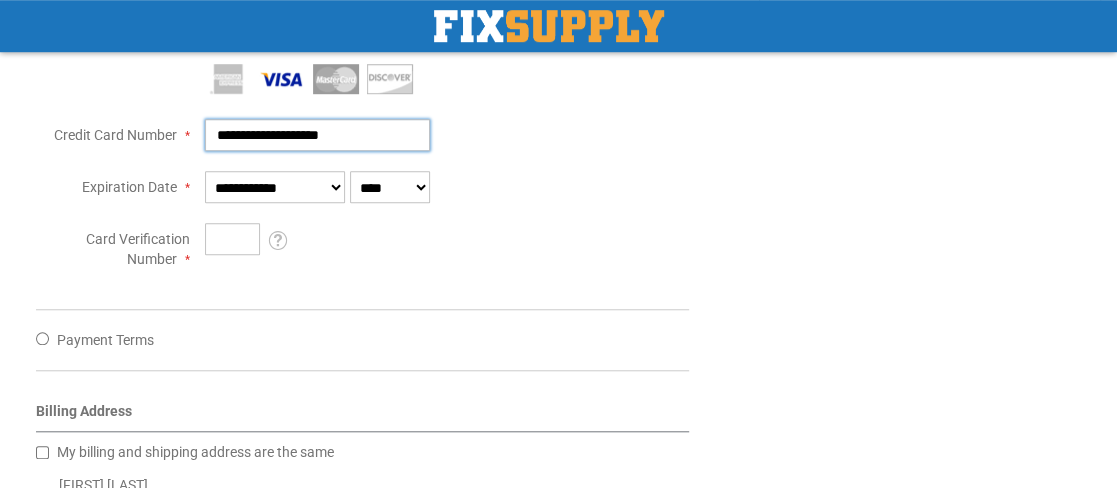 click on "**********" at bounding box center (317, 135) 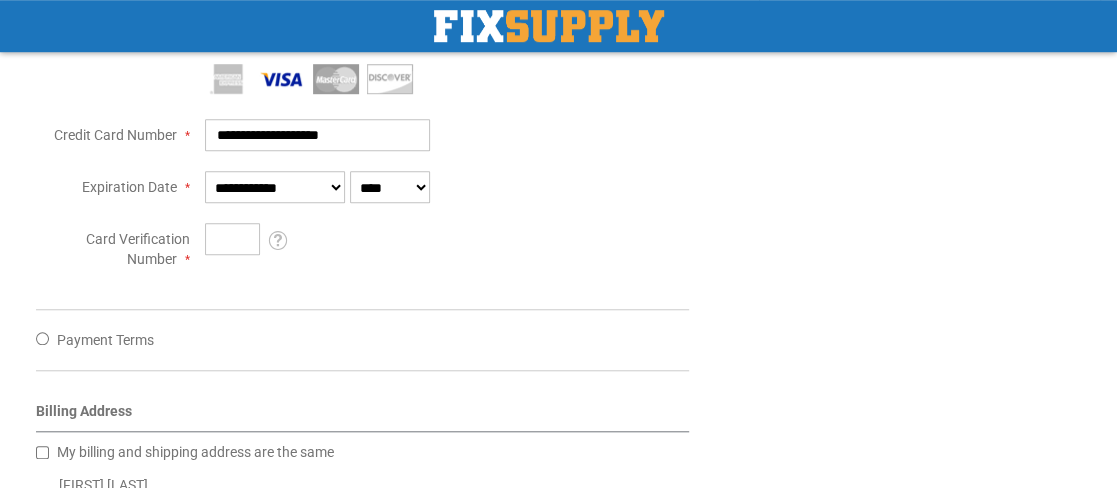 click on "Card Verification Number" at bounding box center [120, 246] 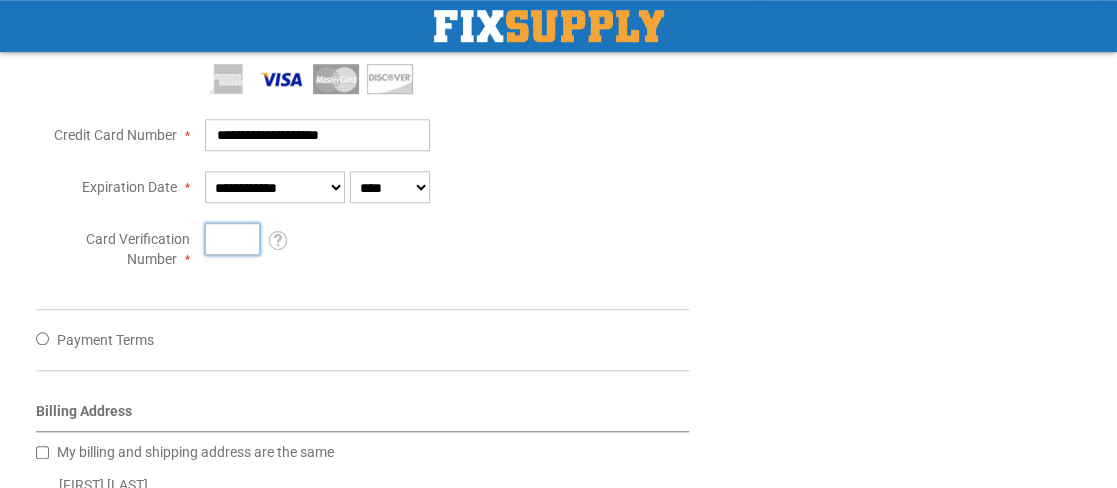 click on "***" at bounding box center (232, 239) 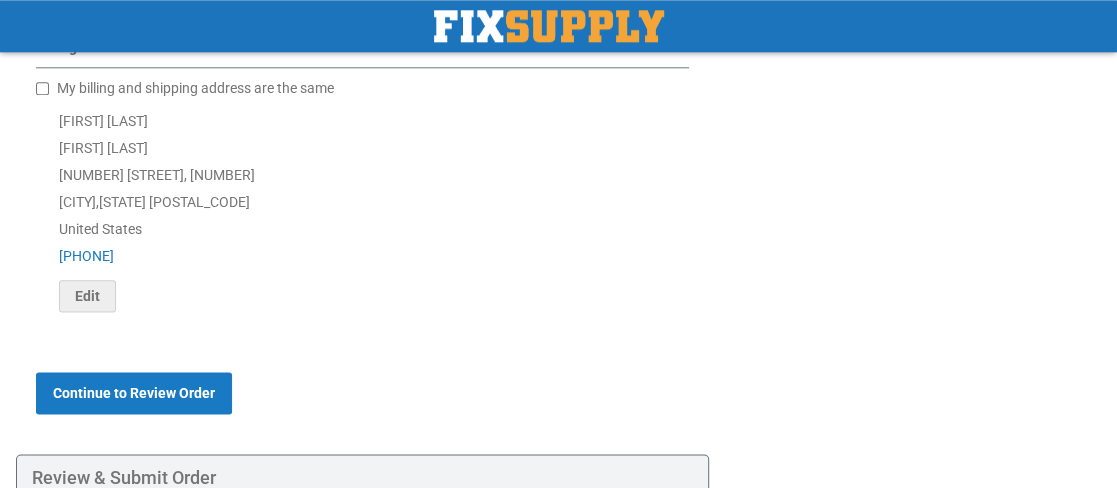 scroll, scrollTop: 1078, scrollLeft: 0, axis: vertical 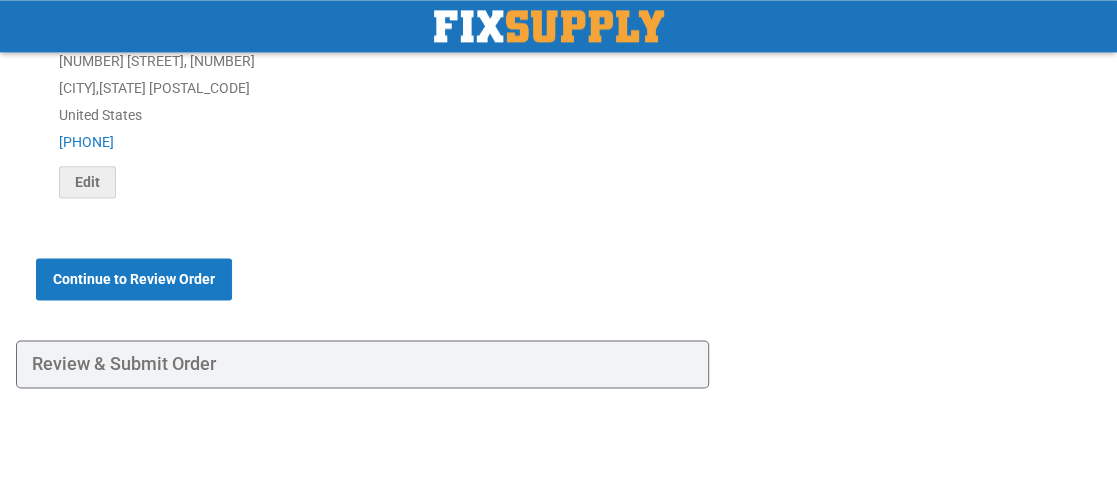 click on "Review & Submit Order" at bounding box center (362, 364) 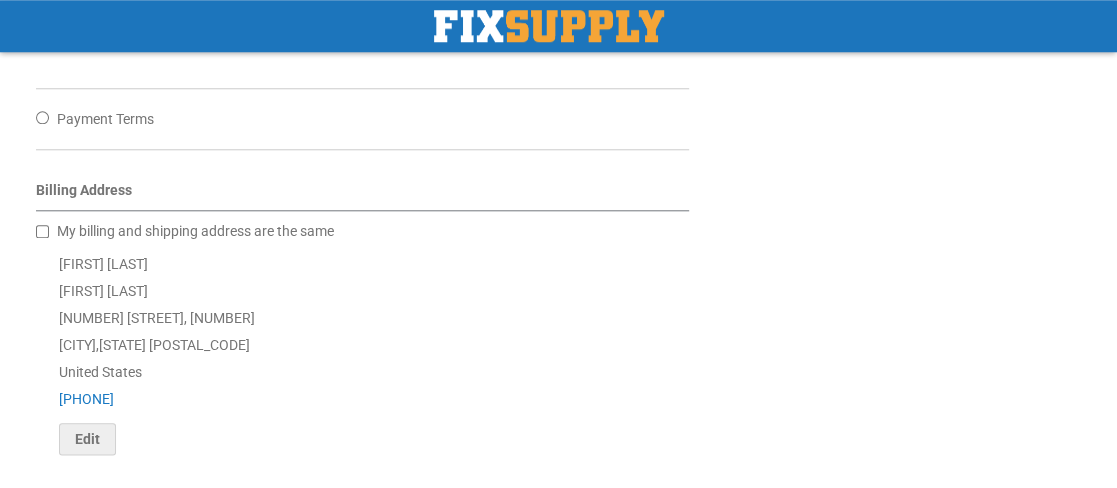 scroll, scrollTop: 1078, scrollLeft: 0, axis: vertical 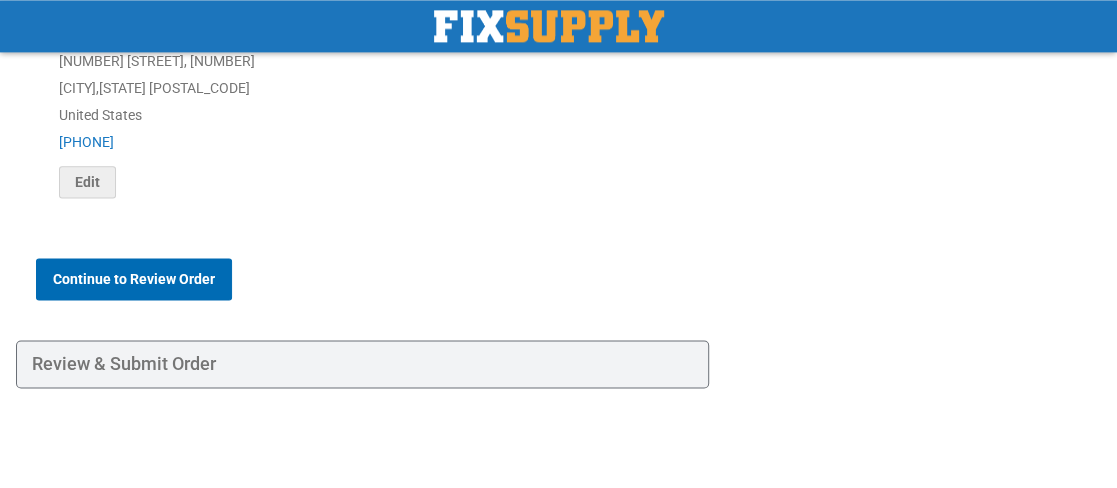 click on "Continue to Review Order" at bounding box center [134, 279] 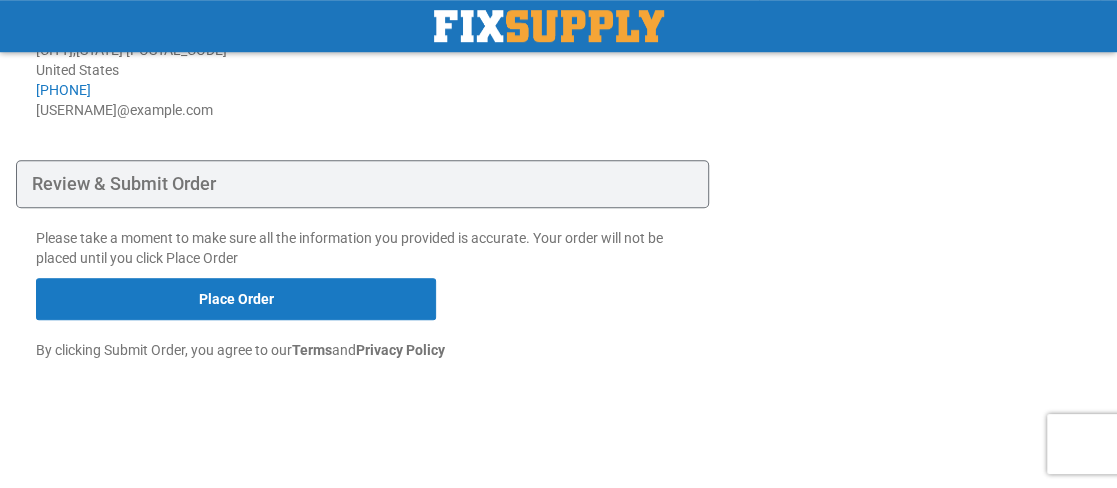 scroll, scrollTop: 398, scrollLeft: 0, axis: vertical 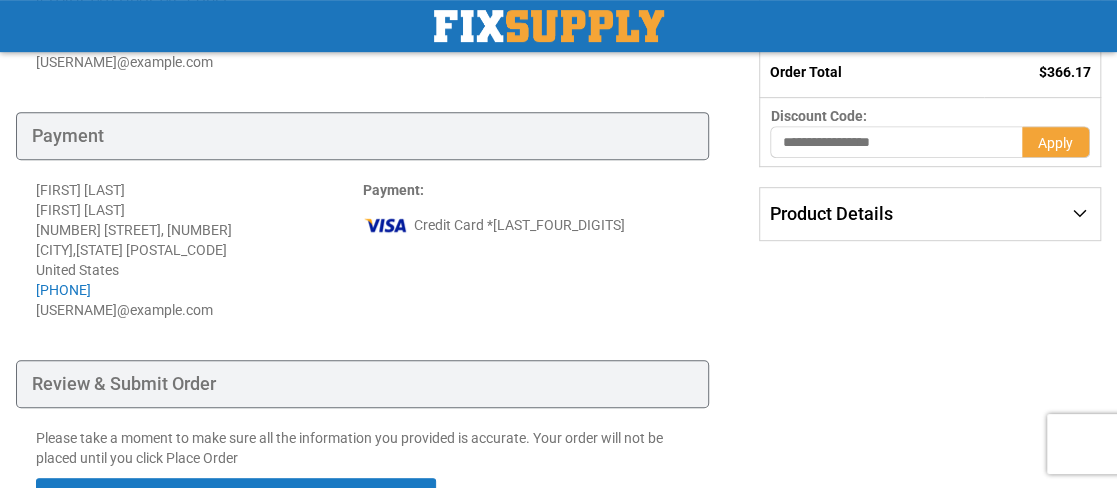 click on "Product Details" at bounding box center [930, 214] 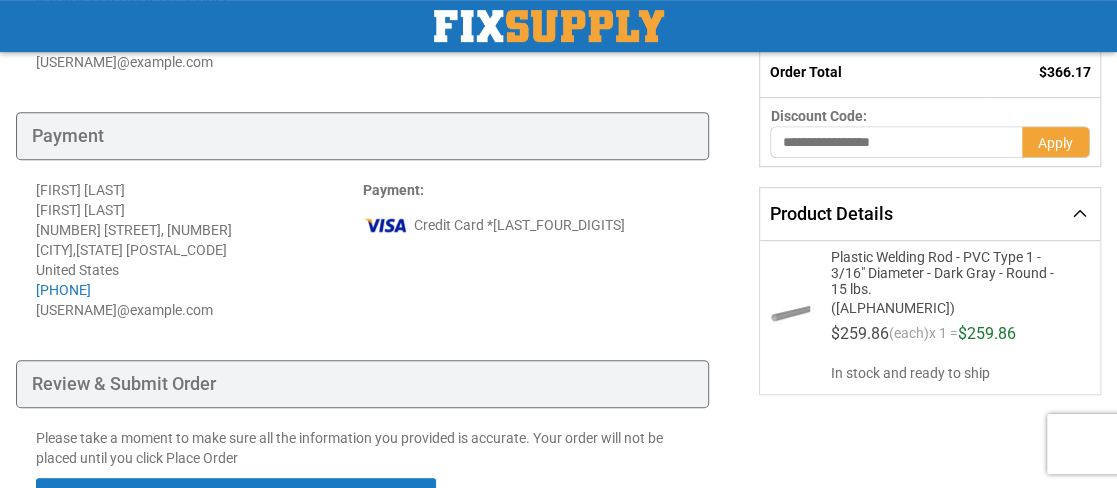 click on "Product Details" at bounding box center [930, 214] 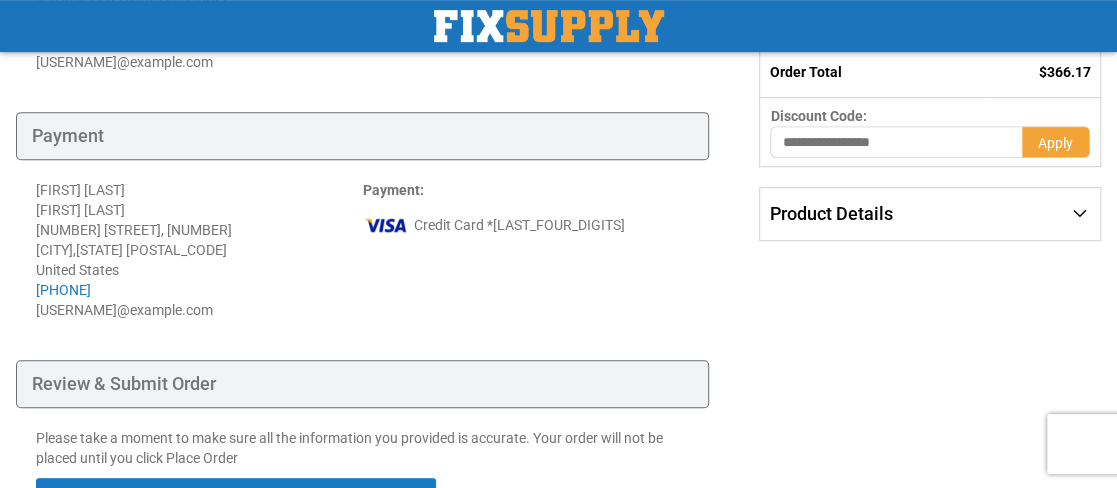 scroll, scrollTop: 598, scrollLeft: 0, axis: vertical 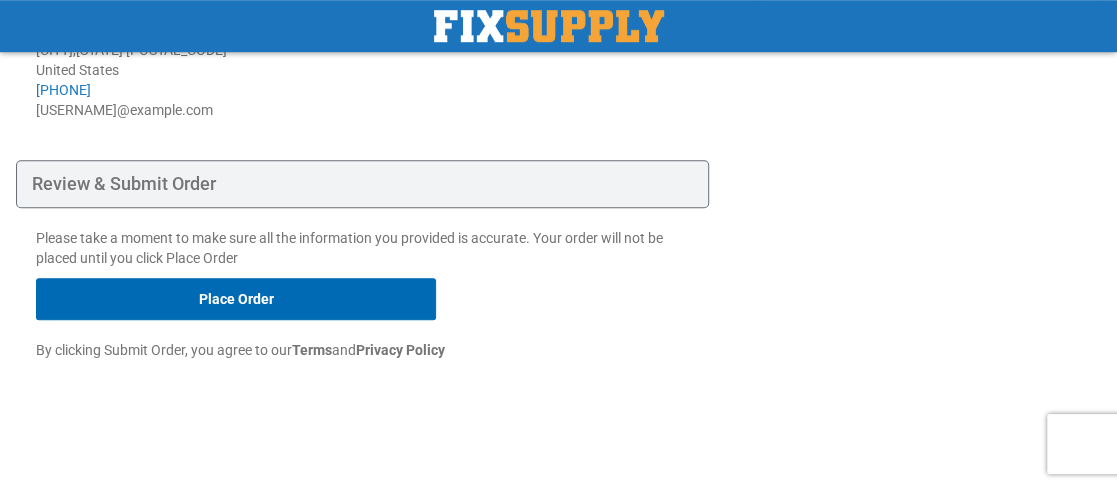 click on "Place Order" at bounding box center [236, 299] 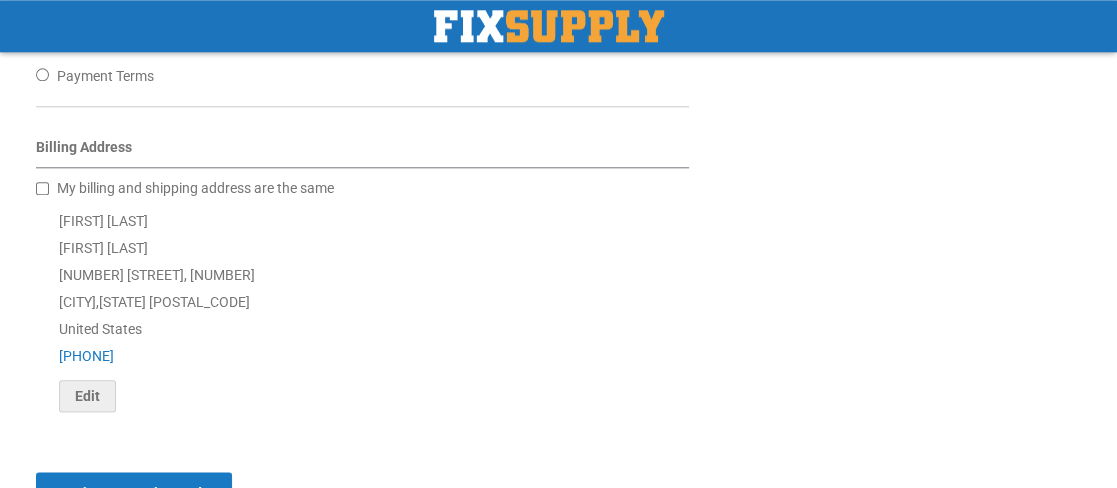 scroll, scrollTop: 899, scrollLeft: 0, axis: vertical 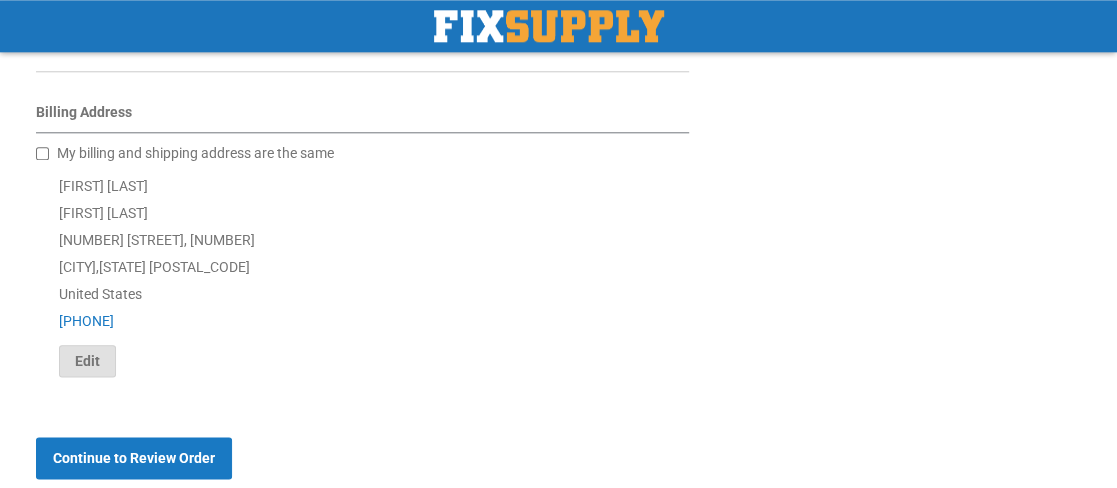 click on "Edit" at bounding box center (87, 361) 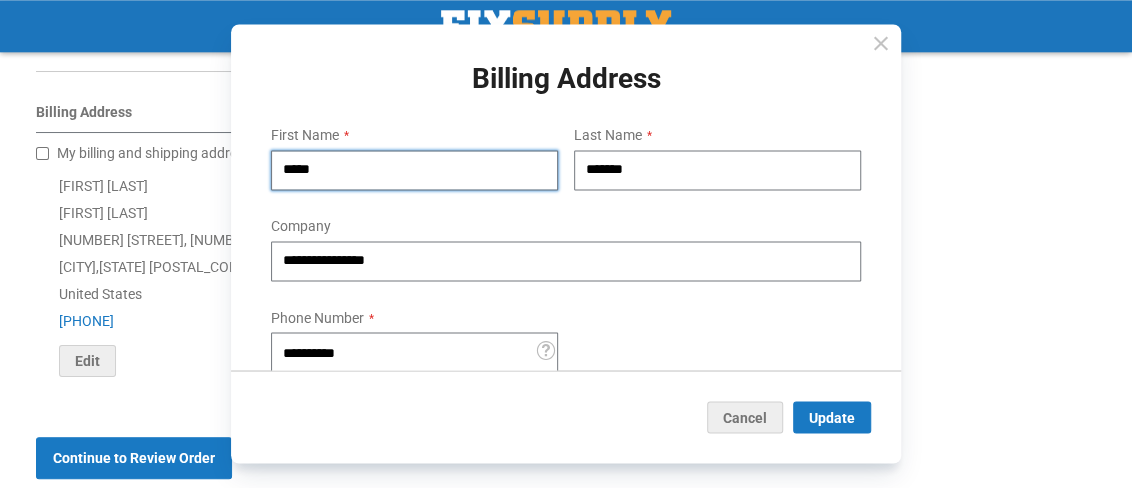 click on "*****" at bounding box center (414, 170) 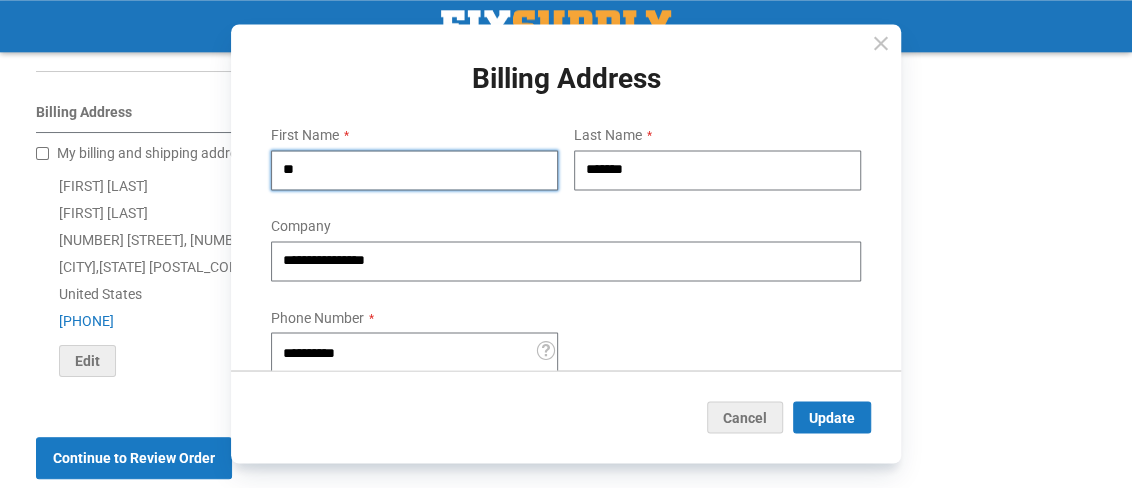 type on "**" 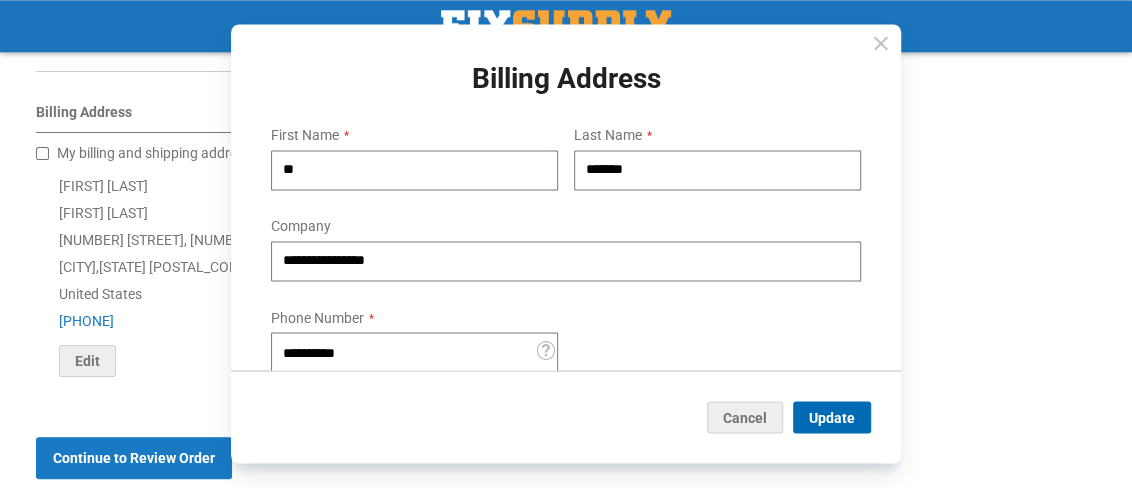 click on "Update" at bounding box center [832, 418] 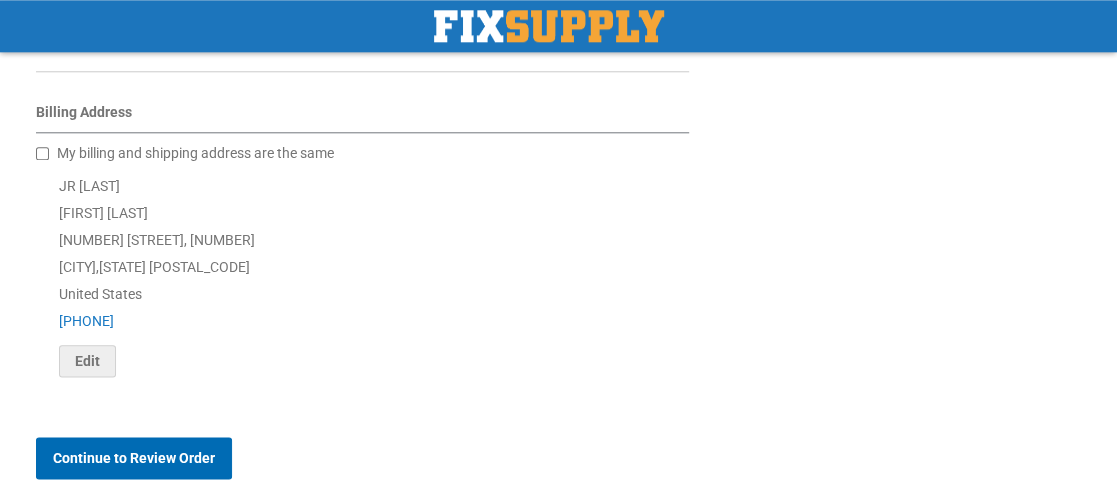 click on "Continue to Review Order" at bounding box center [134, 458] 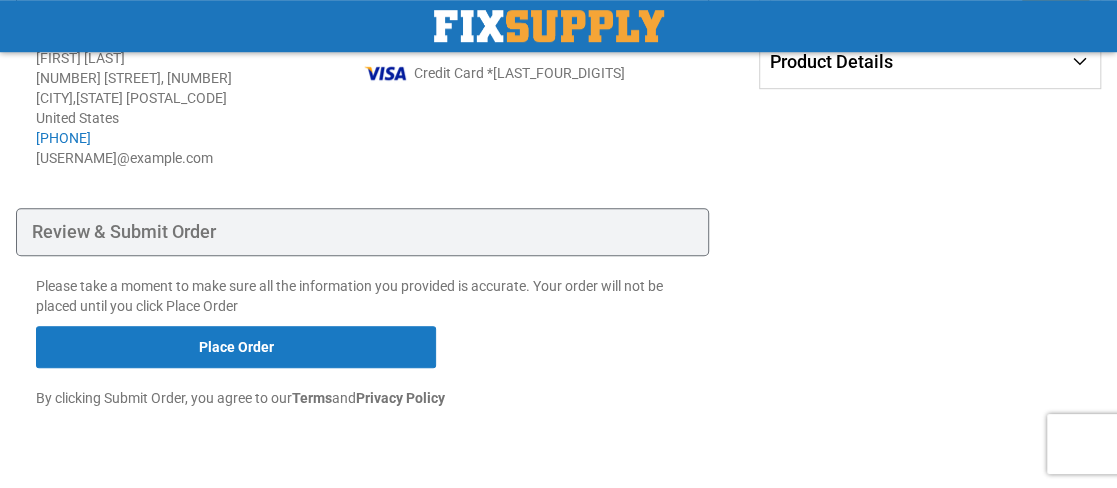 scroll, scrollTop: 598, scrollLeft: 0, axis: vertical 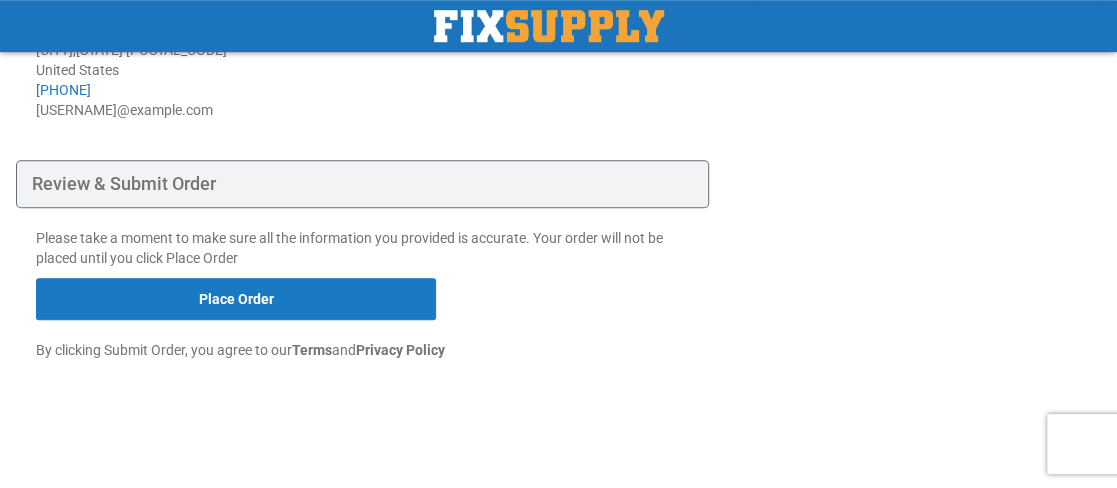 click on "Review & Submit Order" at bounding box center [362, 184] 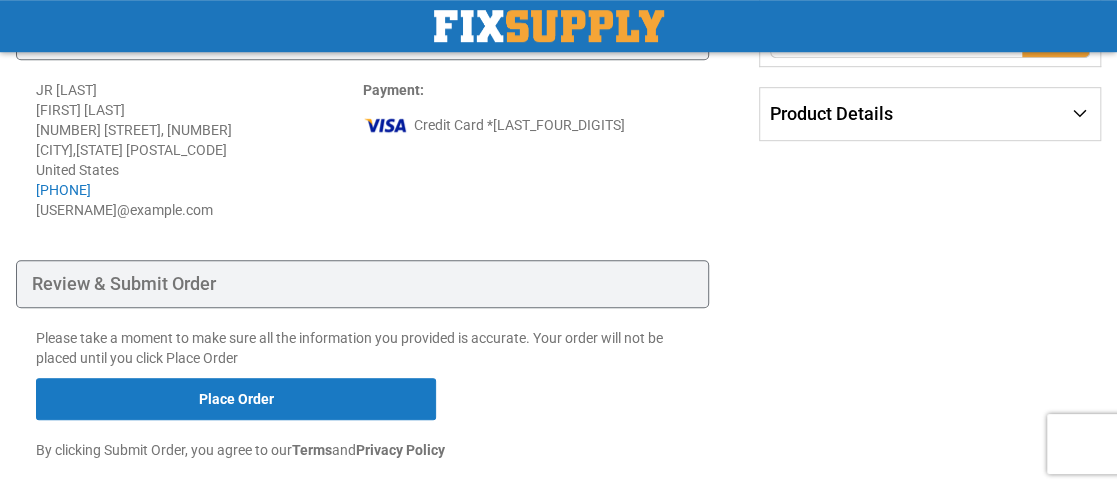 scroll, scrollTop: 598, scrollLeft: 0, axis: vertical 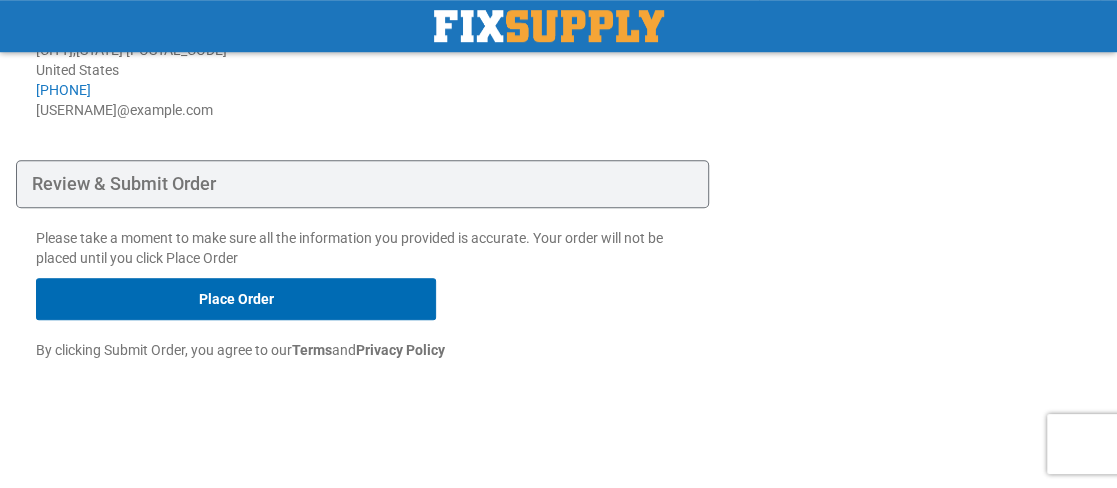 click on "Place Order" at bounding box center (236, 299) 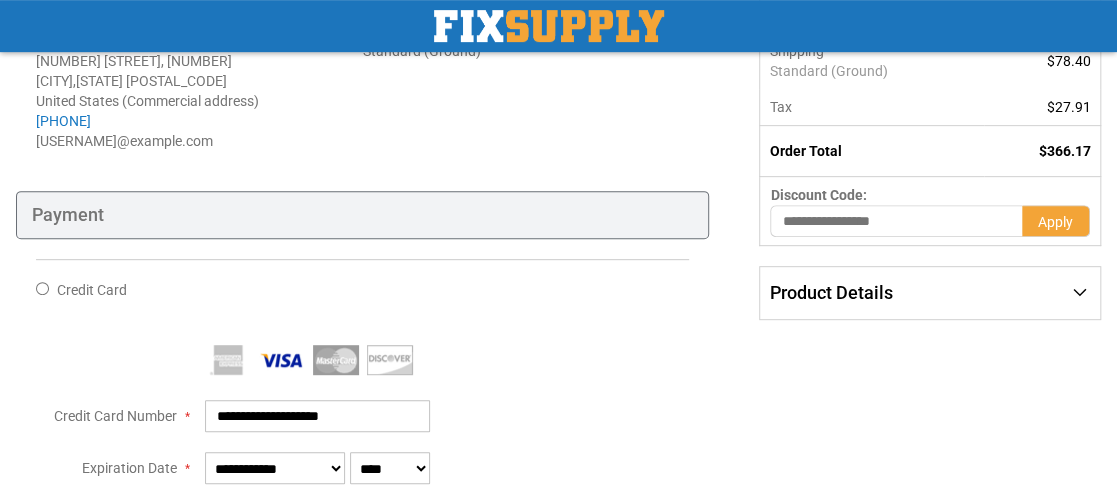 scroll, scrollTop: 0, scrollLeft: 0, axis: both 